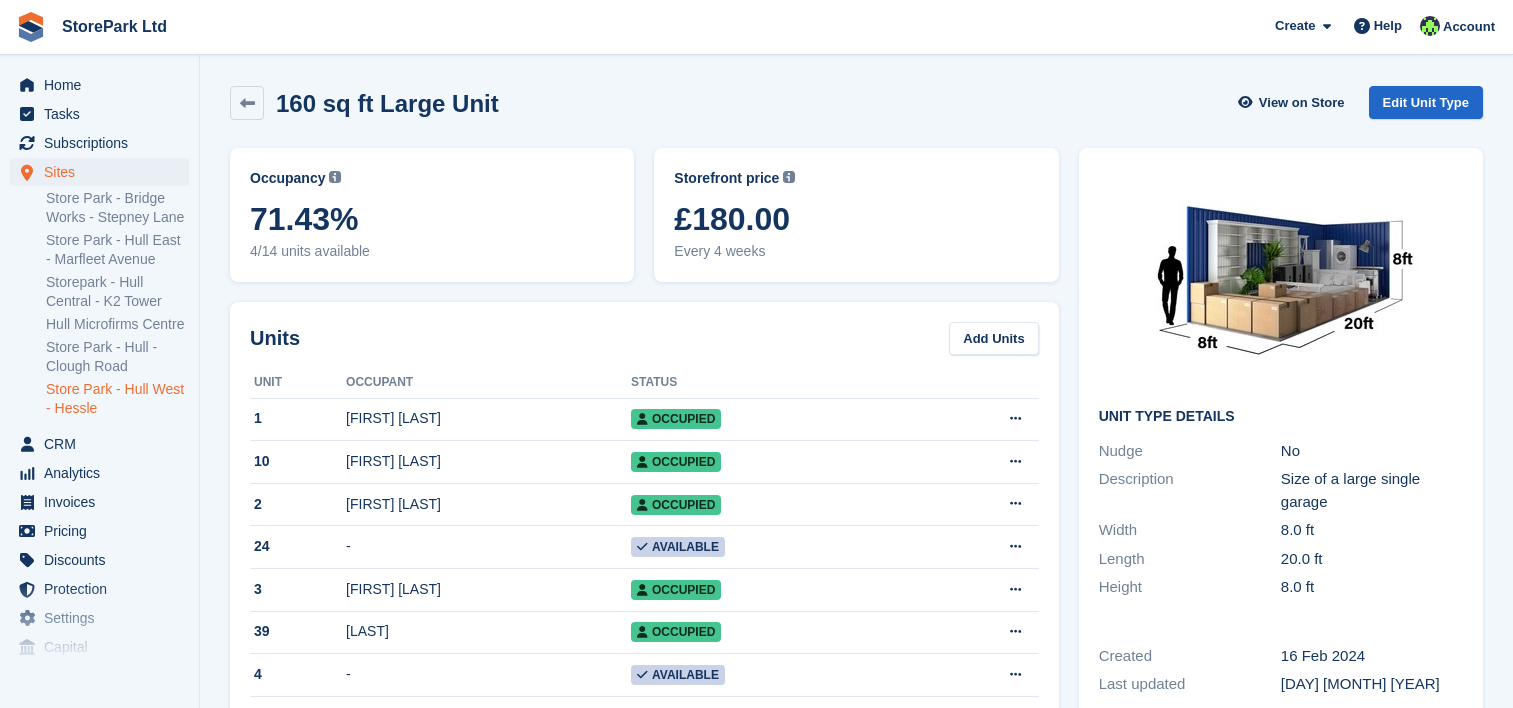 scroll, scrollTop: 755, scrollLeft: 0, axis: vertical 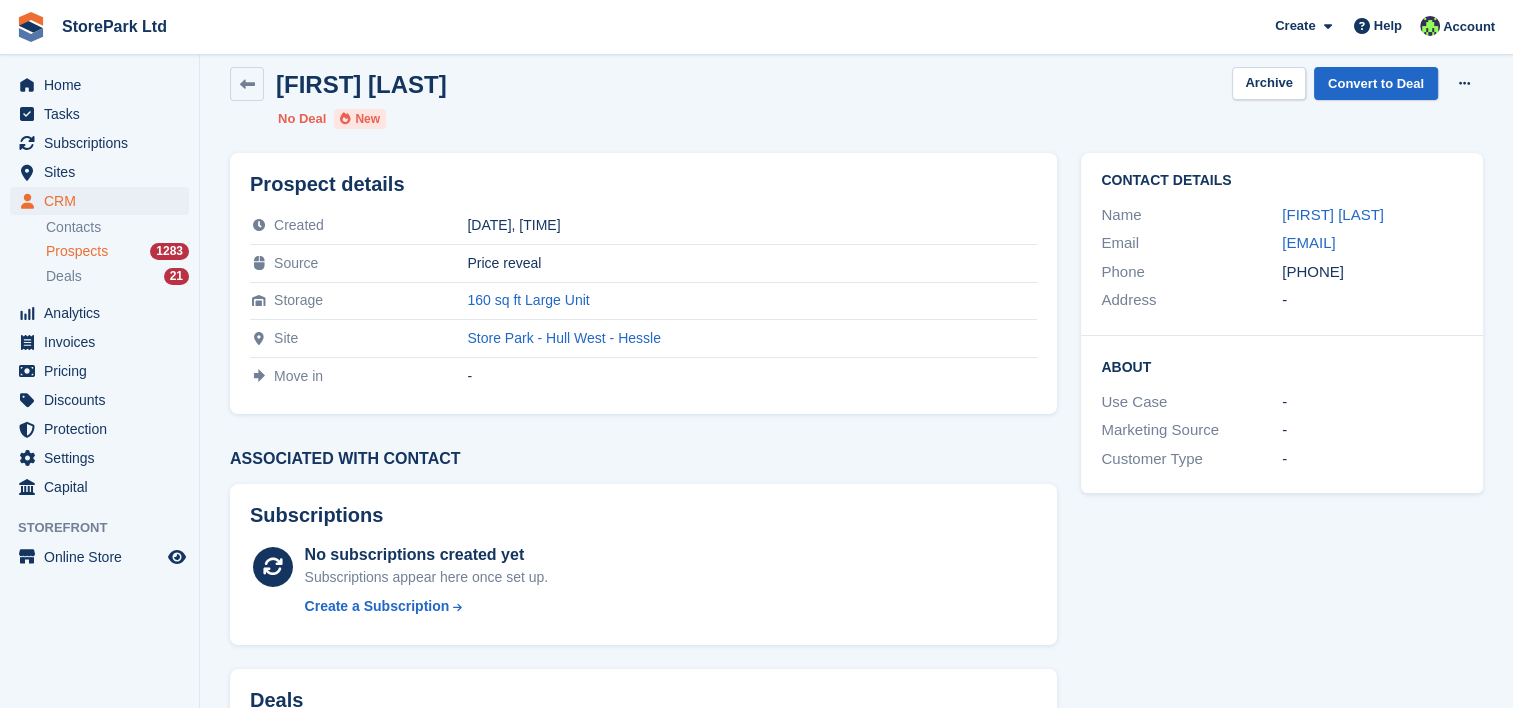 click on "Prospects" at bounding box center [77, 251] 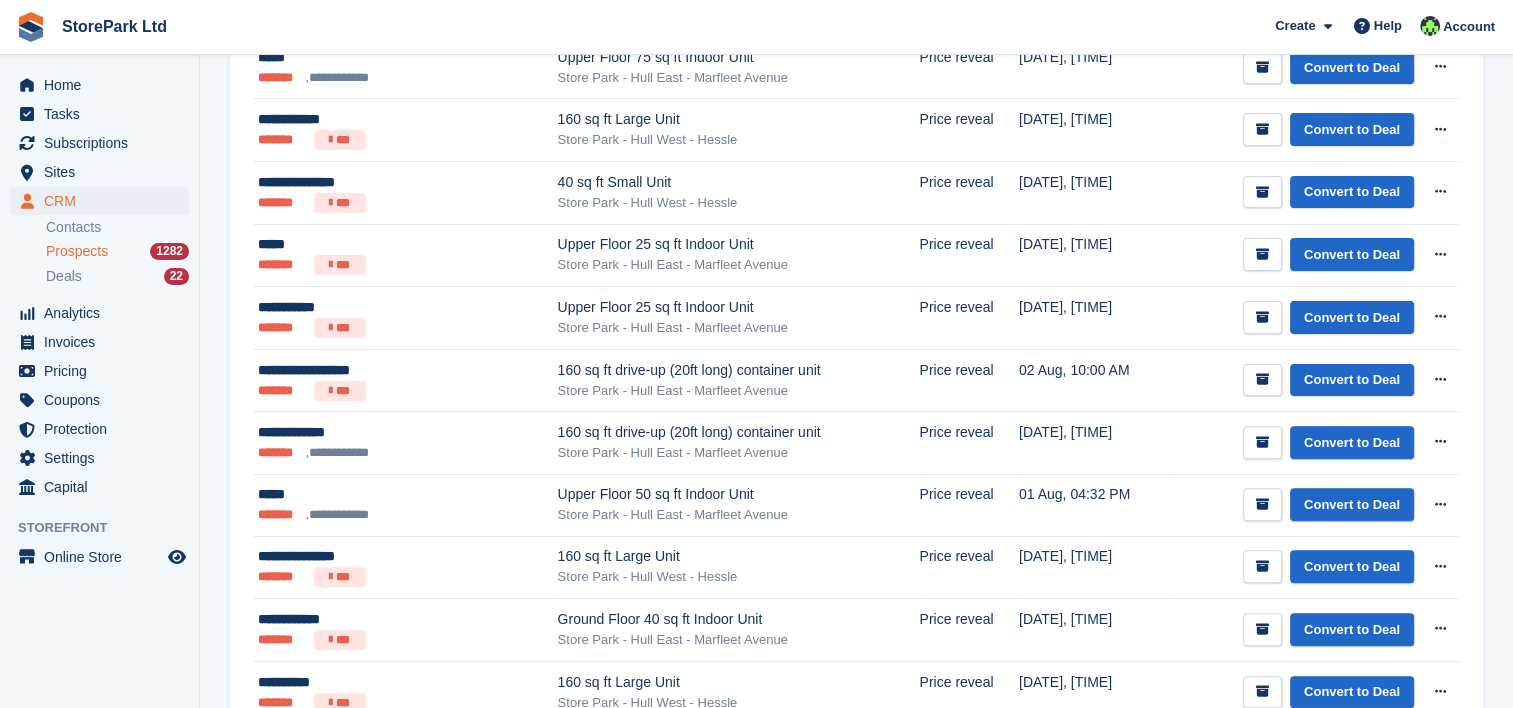scroll, scrollTop: 539, scrollLeft: 0, axis: vertical 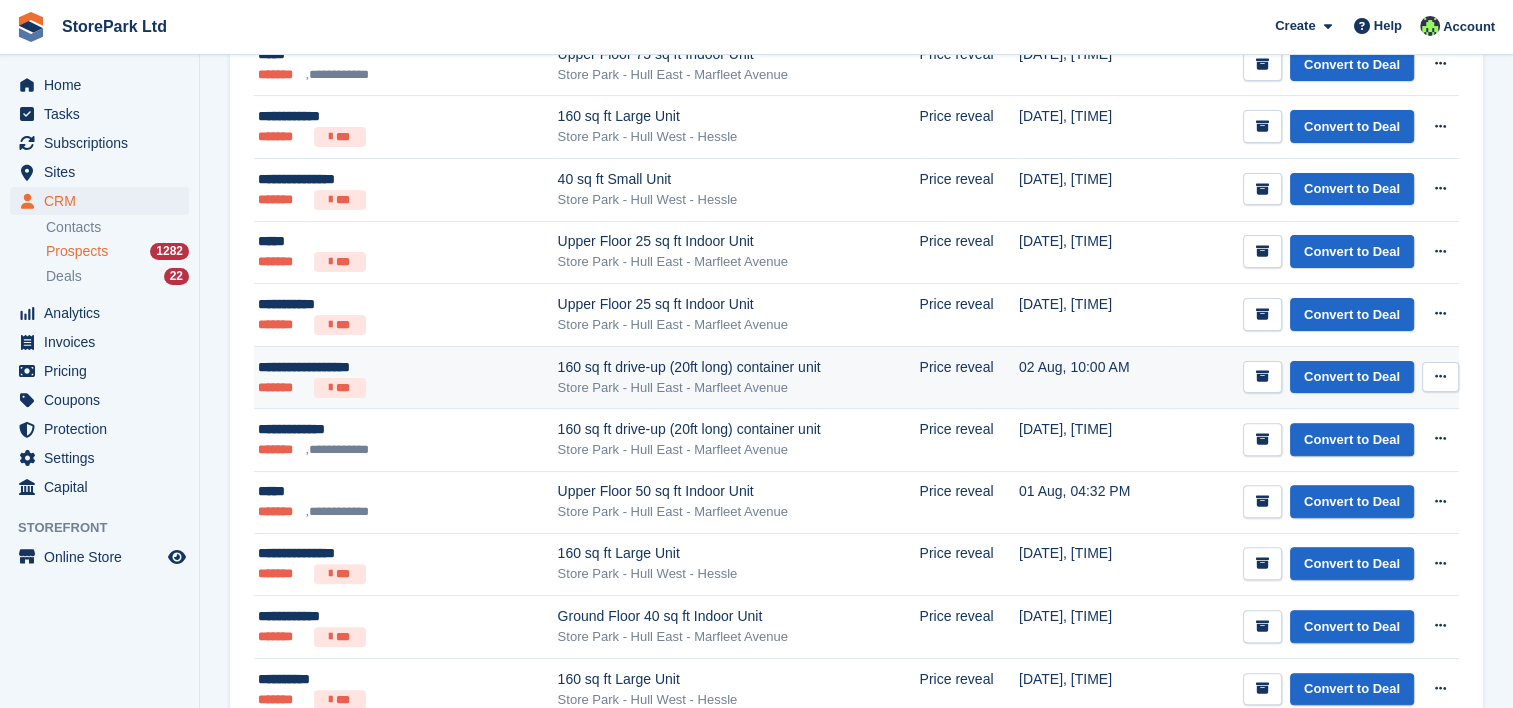 click on "Store Park - Hull East - Marfleet Avenue" at bounding box center [739, 388] 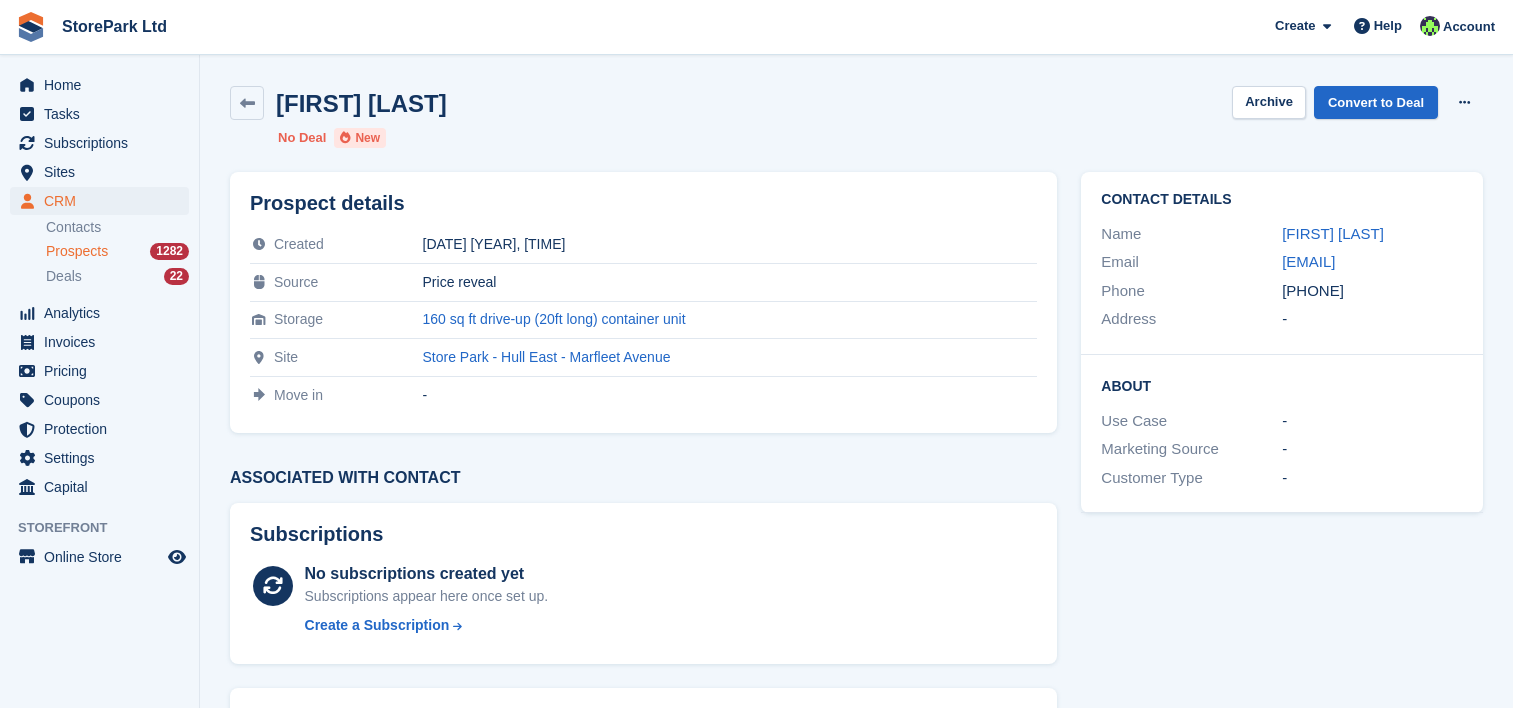 scroll, scrollTop: 0, scrollLeft: 0, axis: both 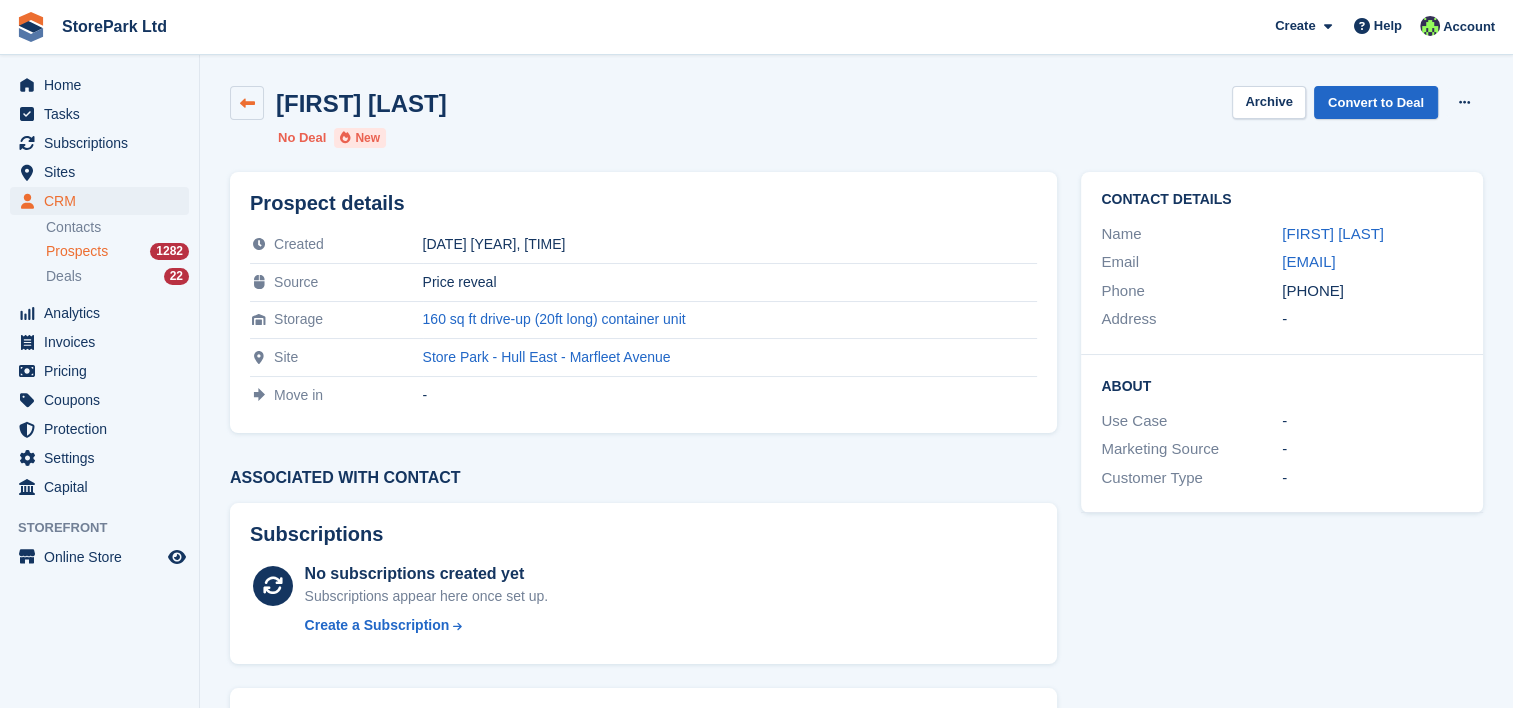 click at bounding box center (247, 103) 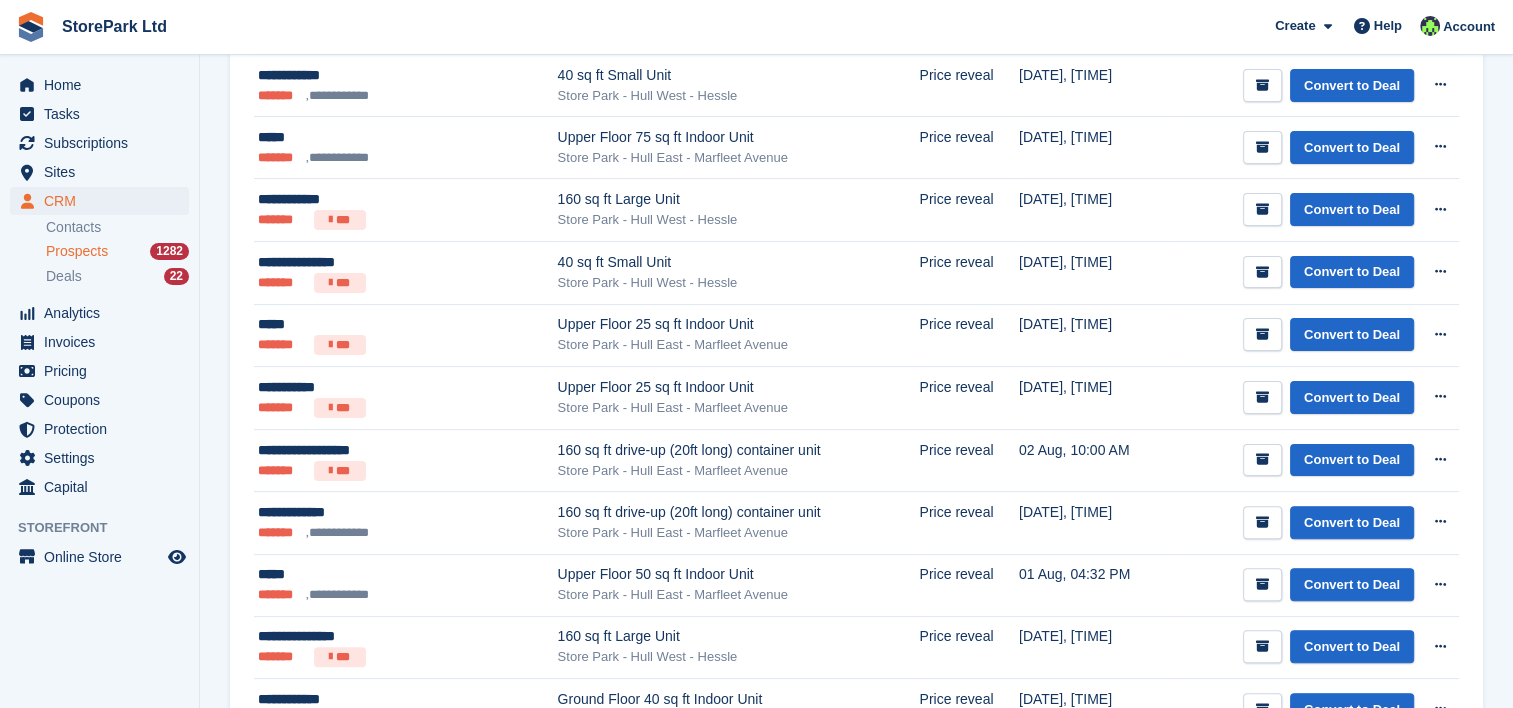 scroll, scrollTop: 463, scrollLeft: 0, axis: vertical 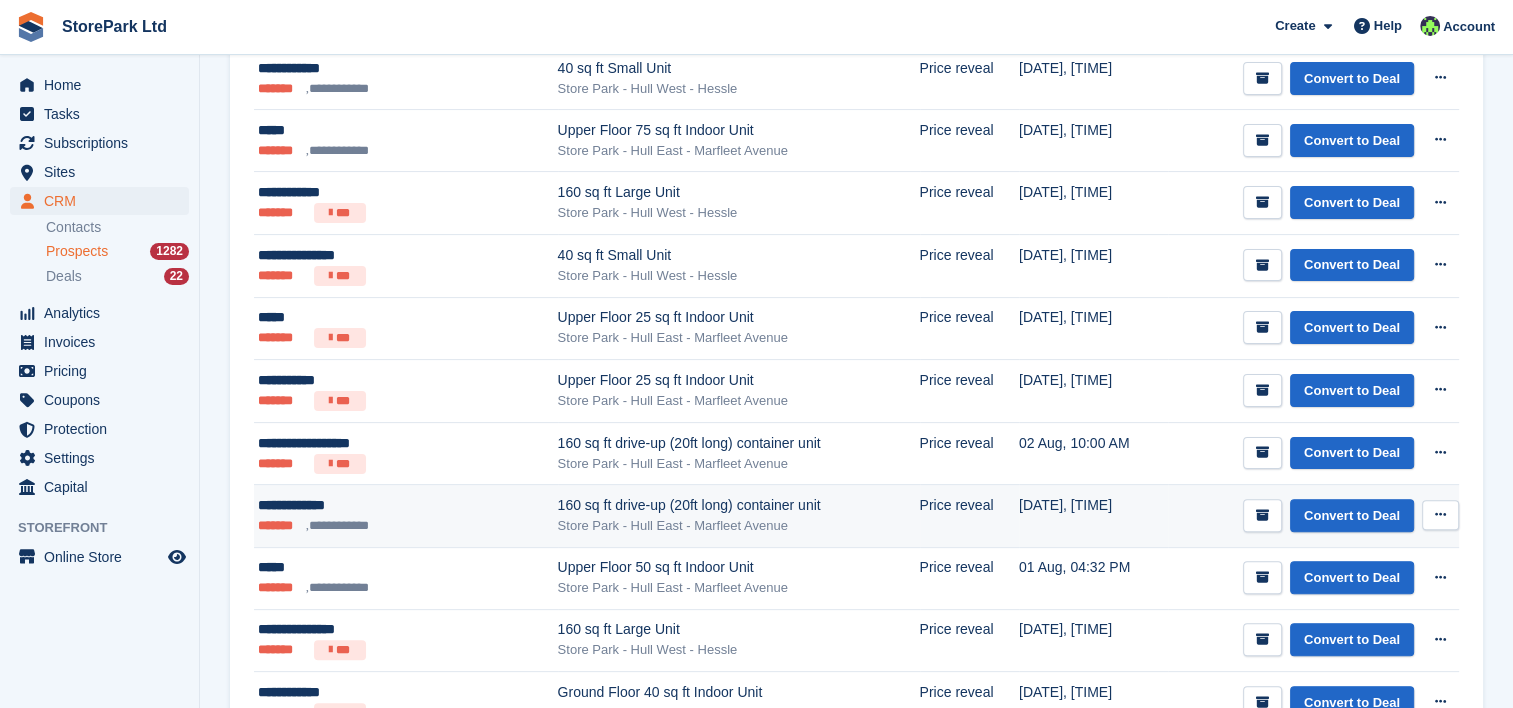 click on "160 sq ft drive-up (20ft long) container unit" at bounding box center [739, 505] 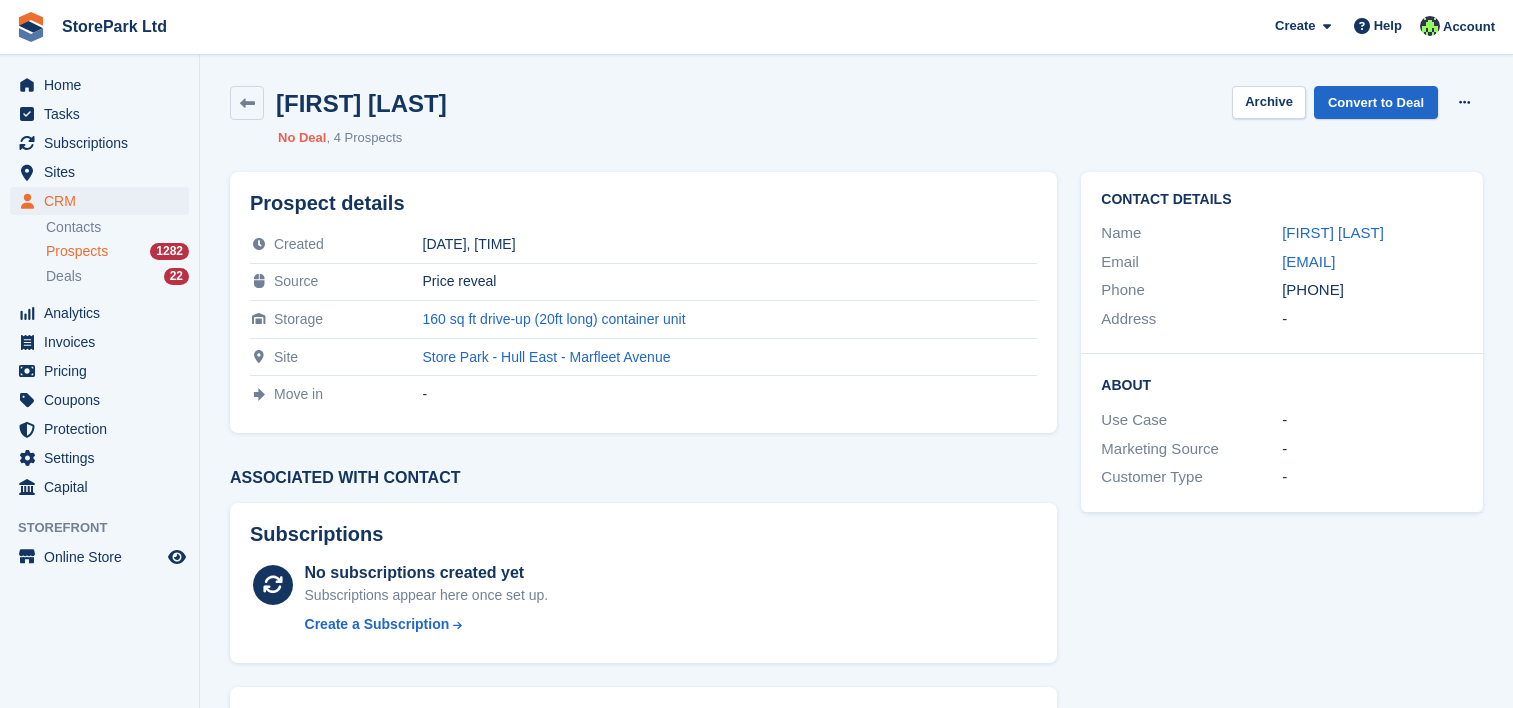 scroll, scrollTop: 0, scrollLeft: 0, axis: both 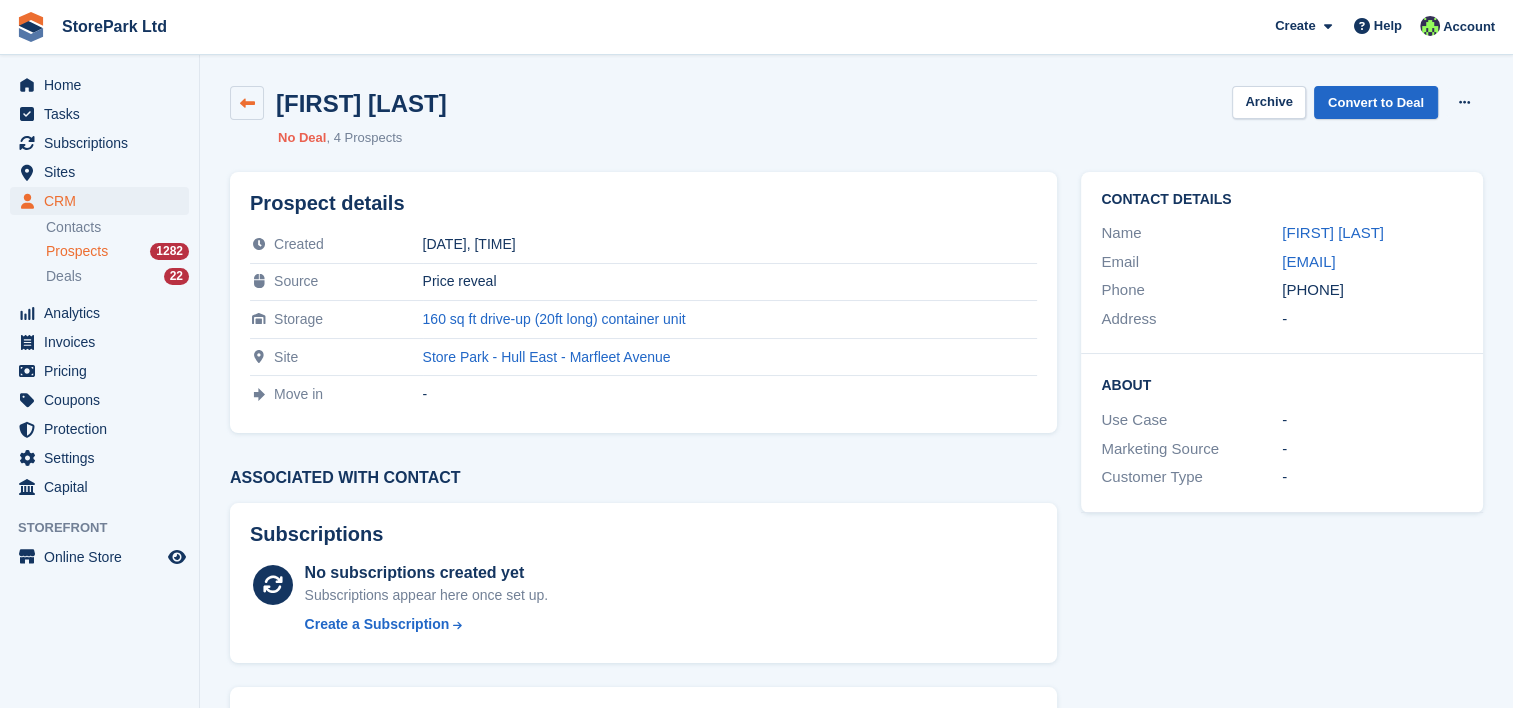 click at bounding box center [247, 103] 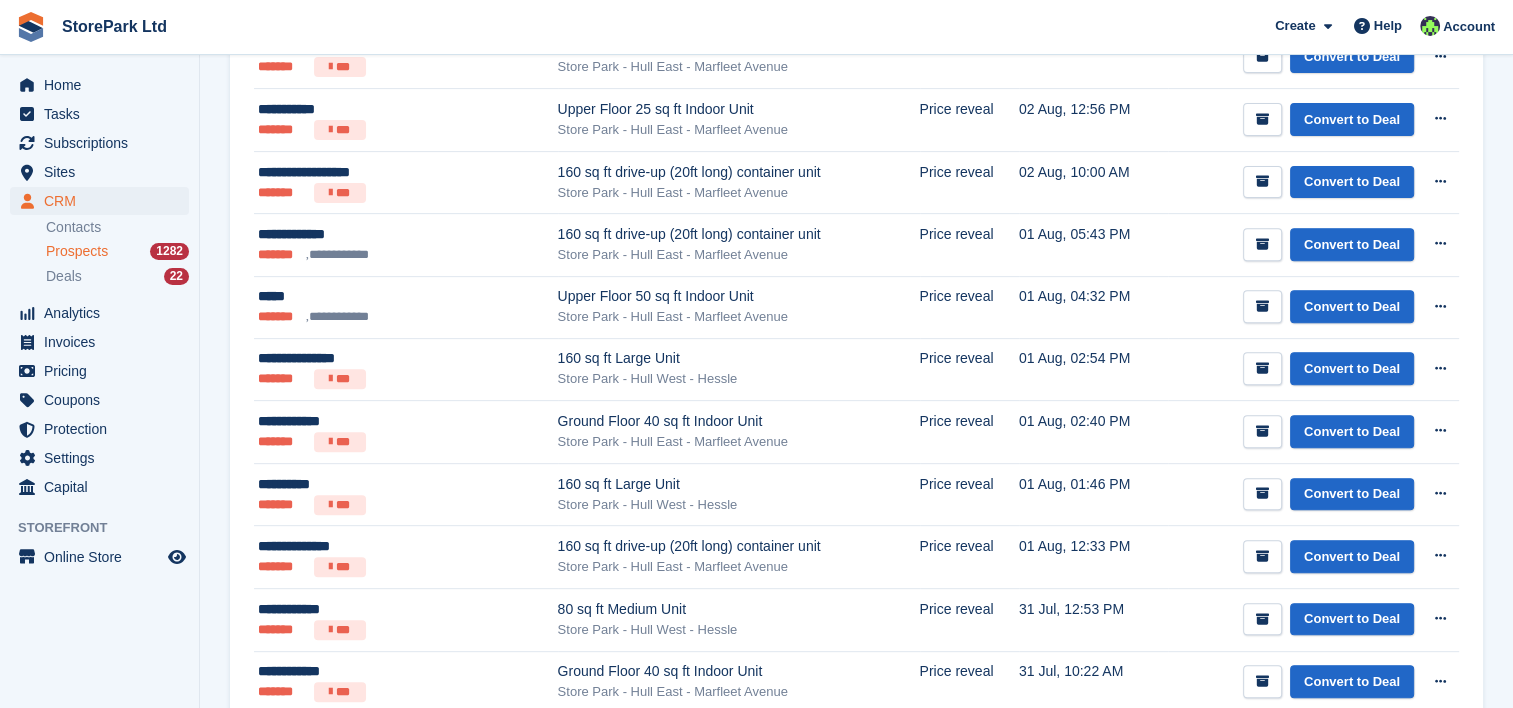 scroll, scrollTop: 732, scrollLeft: 0, axis: vertical 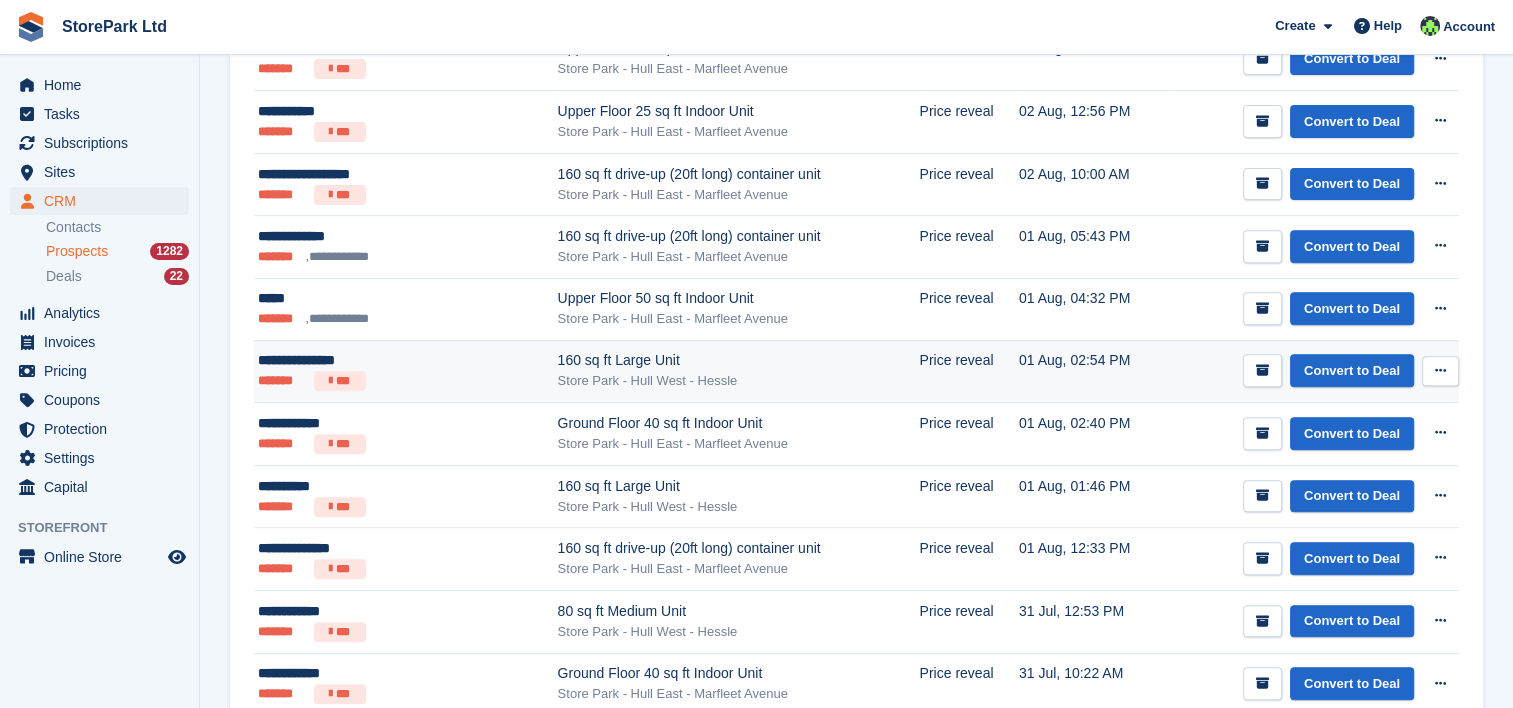 click on "Store Park - Hull West - Hessle" at bounding box center (739, 381) 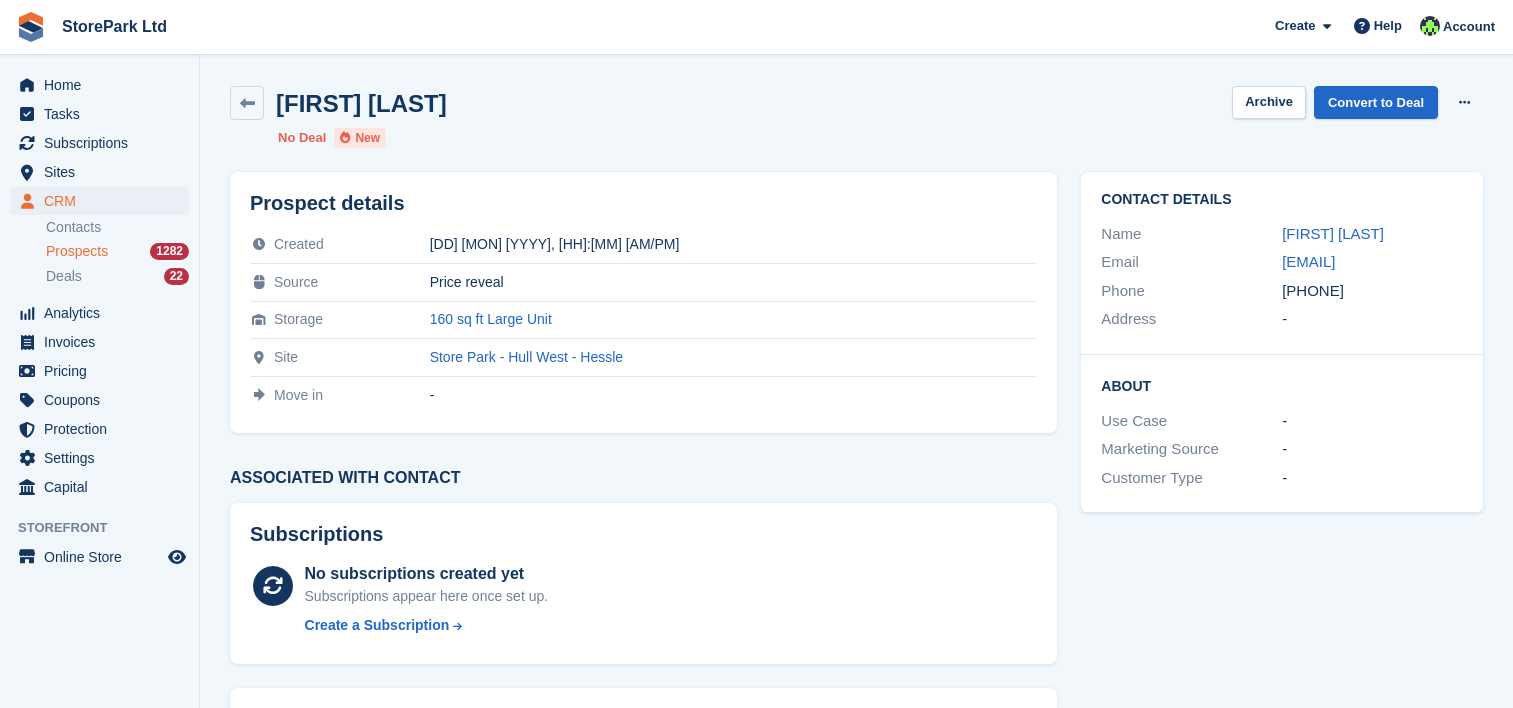 scroll, scrollTop: 0, scrollLeft: 0, axis: both 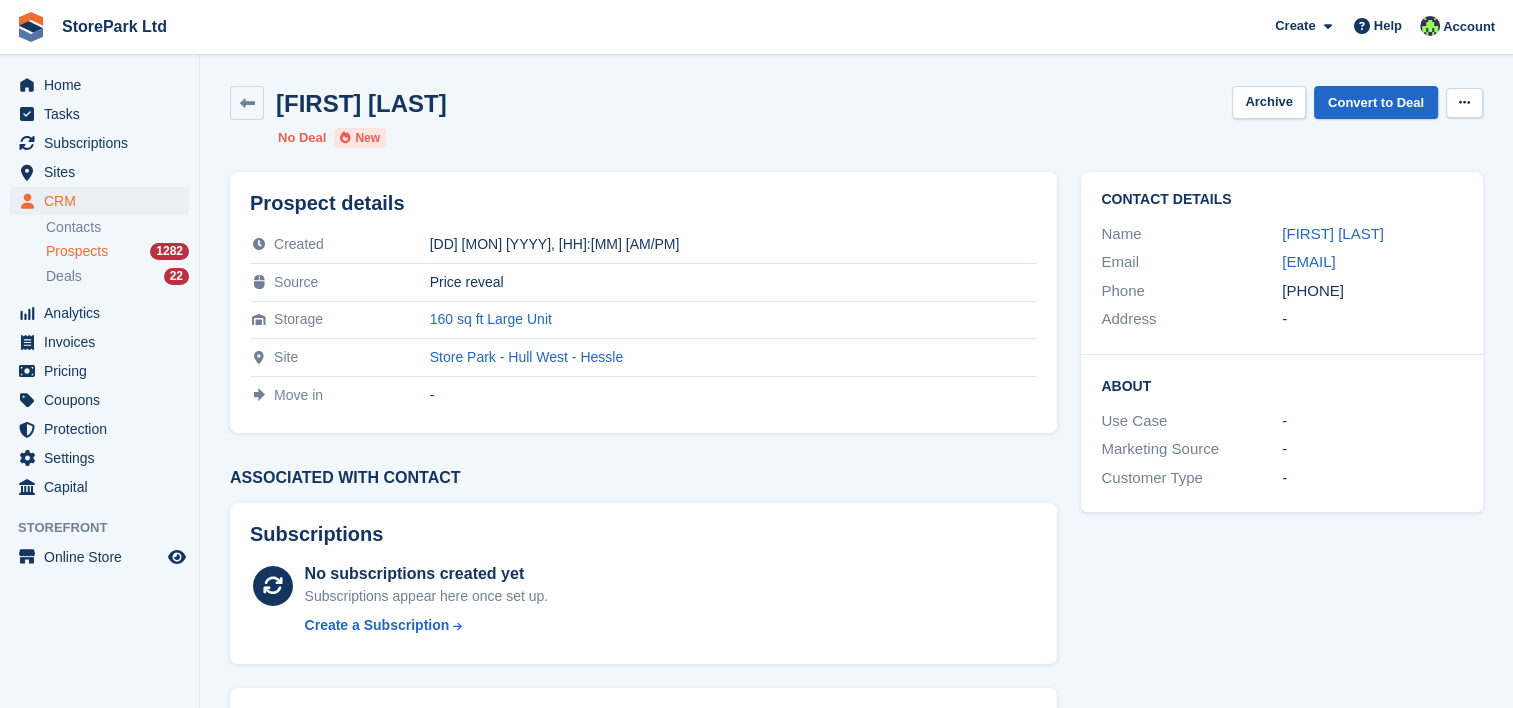 click at bounding box center (1464, 102) 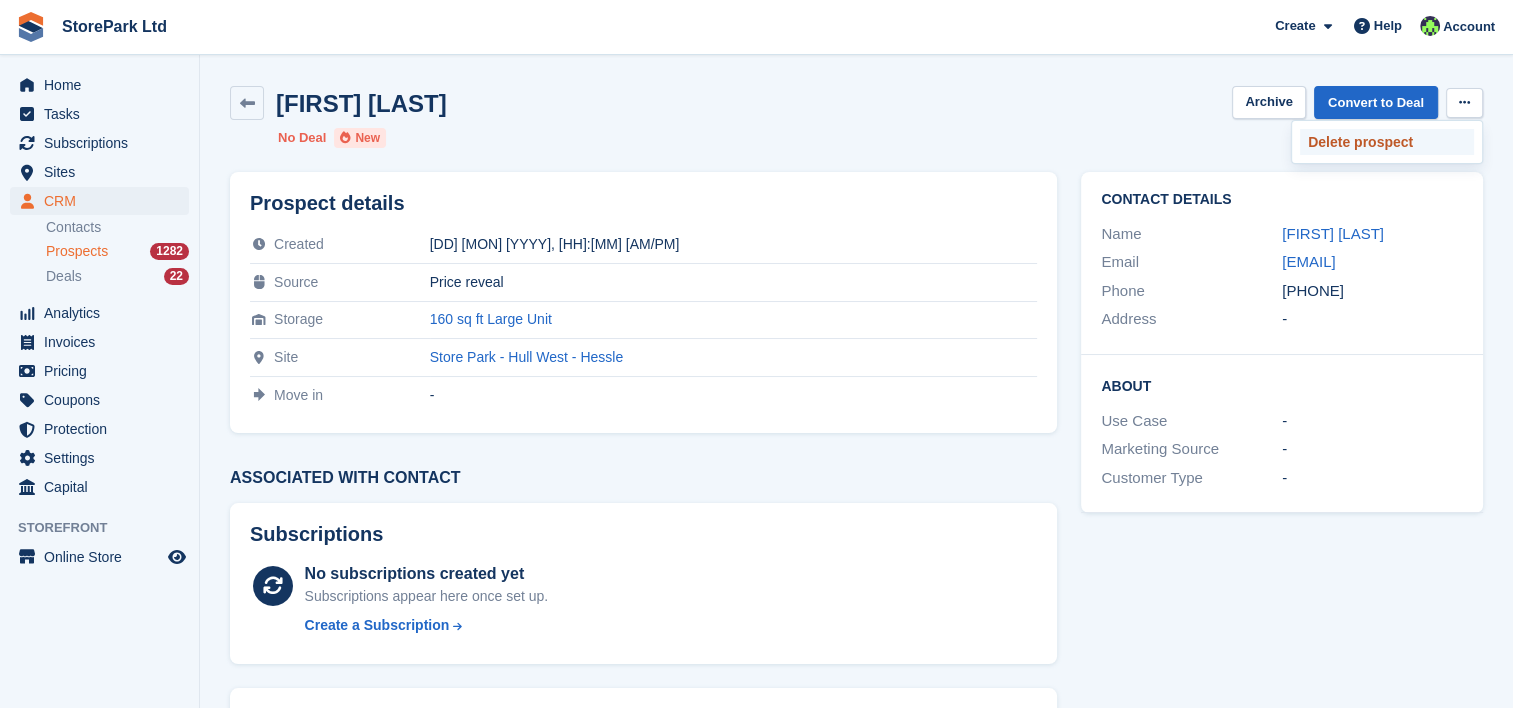 click on "Delete prospect" at bounding box center (1387, 142) 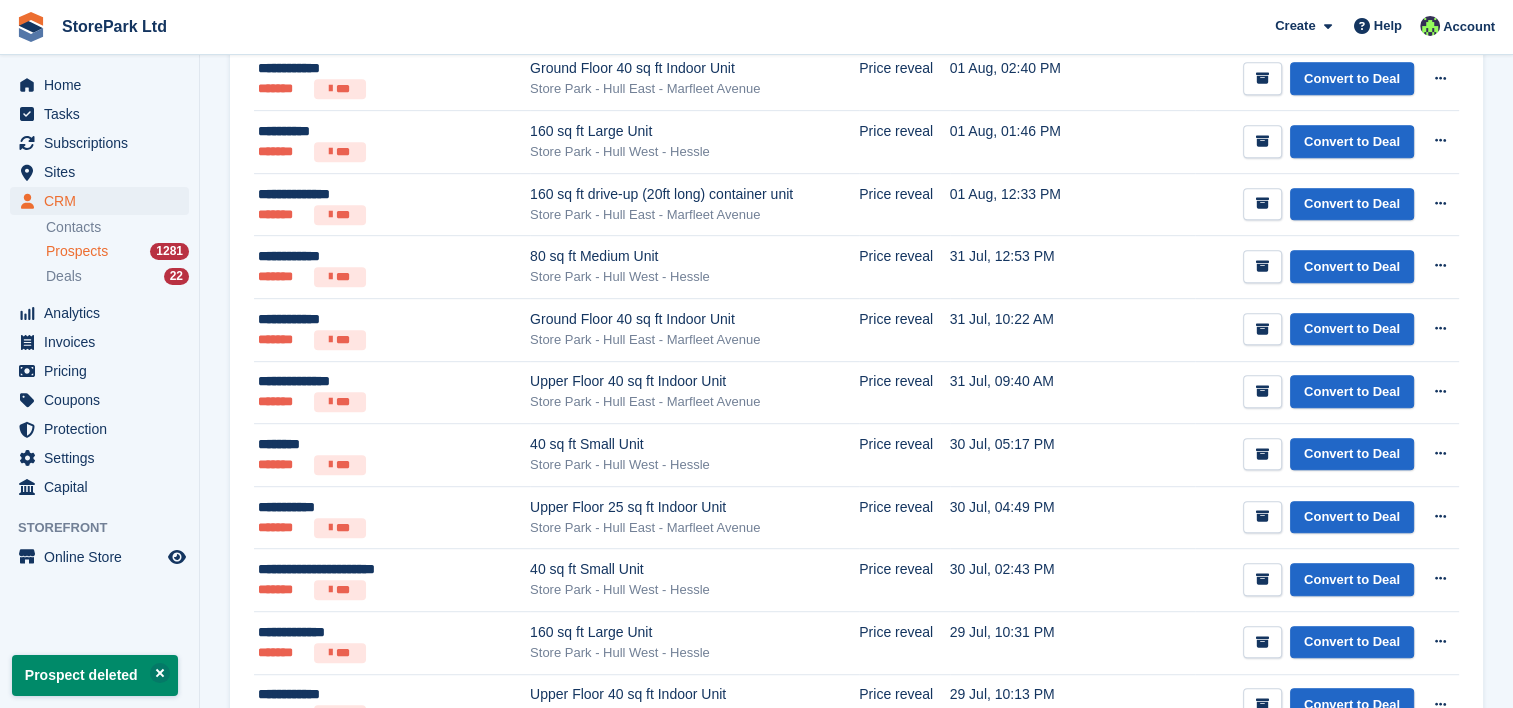 scroll, scrollTop: 1023, scrollLeft: 0, axis: vertical 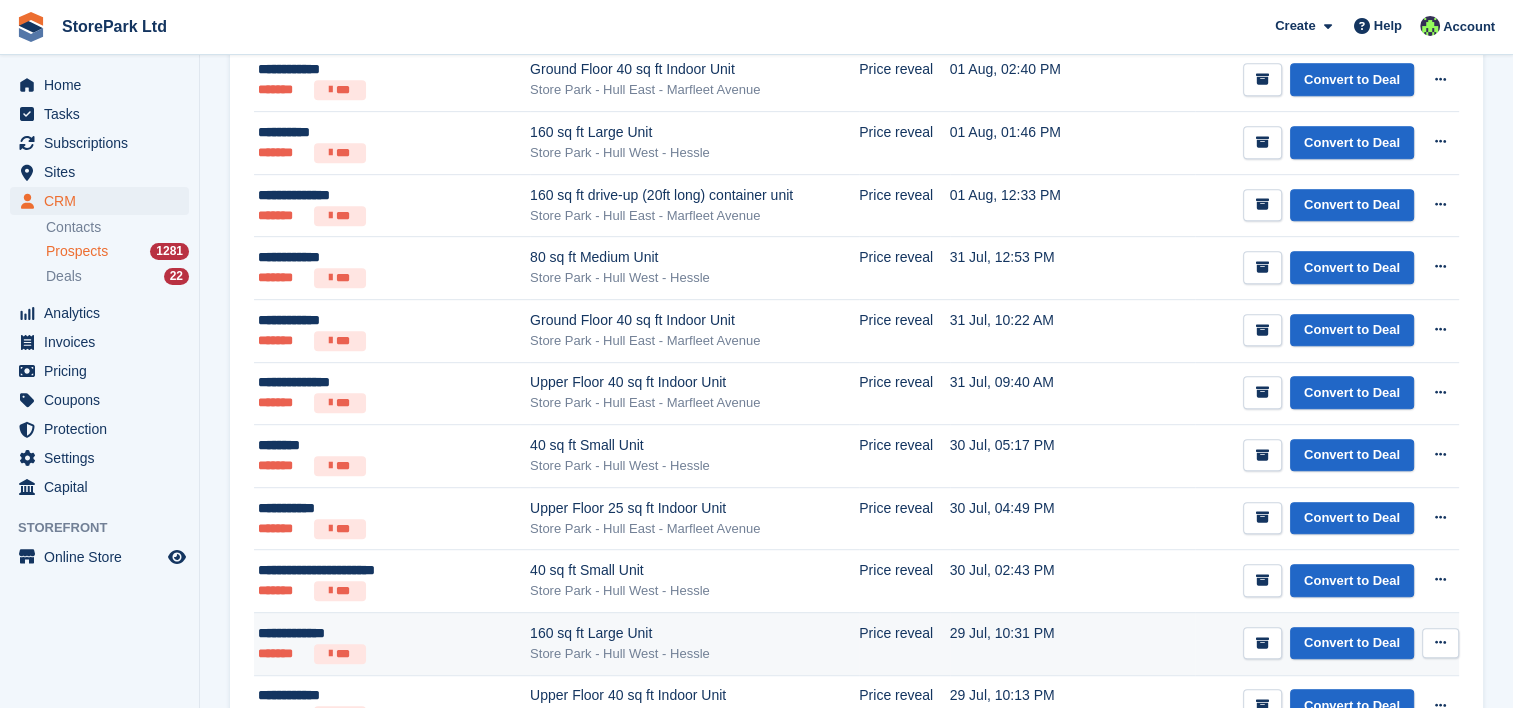 click on "Store Park - Hull West - Hessle" at bounding box center [694, 654] 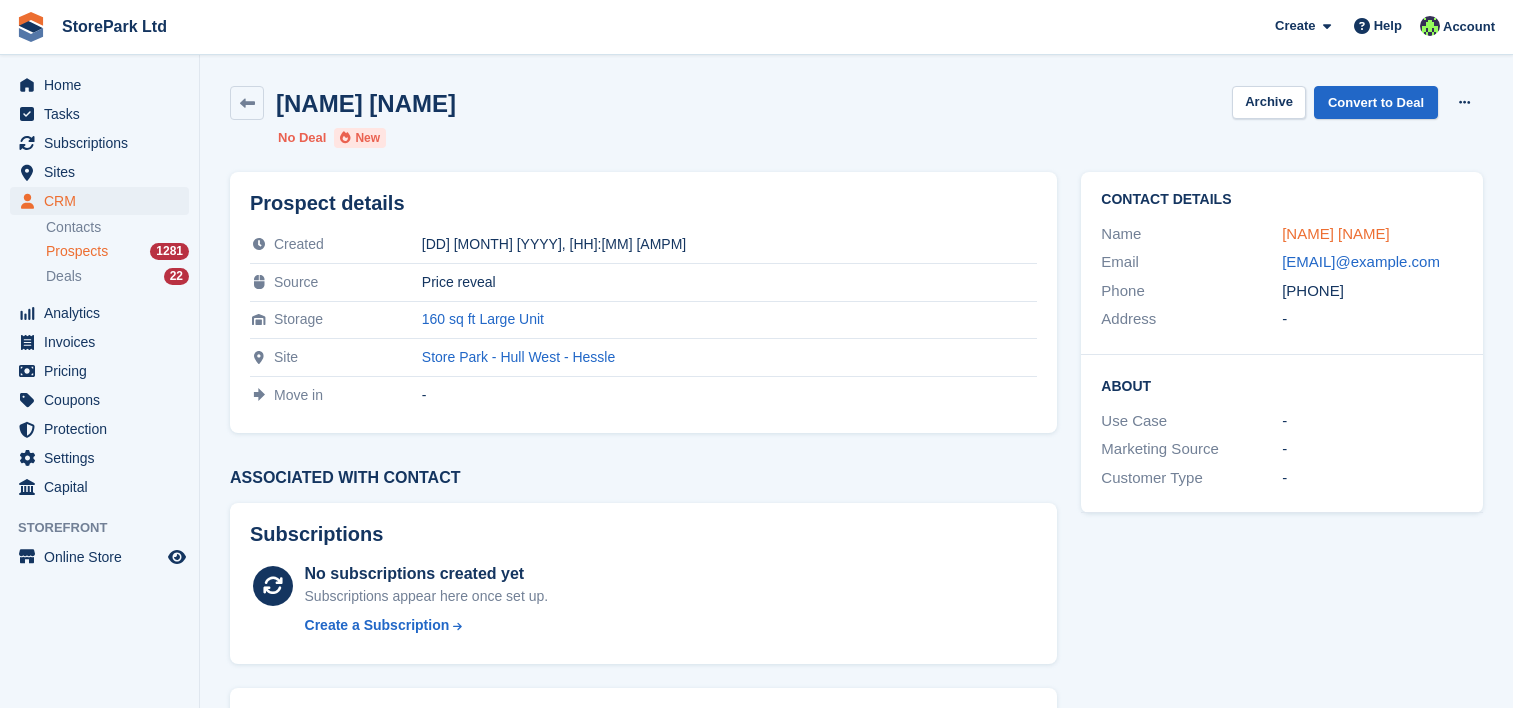 scroll, scrollTop: 0, scrollLeft: 0, axis: both 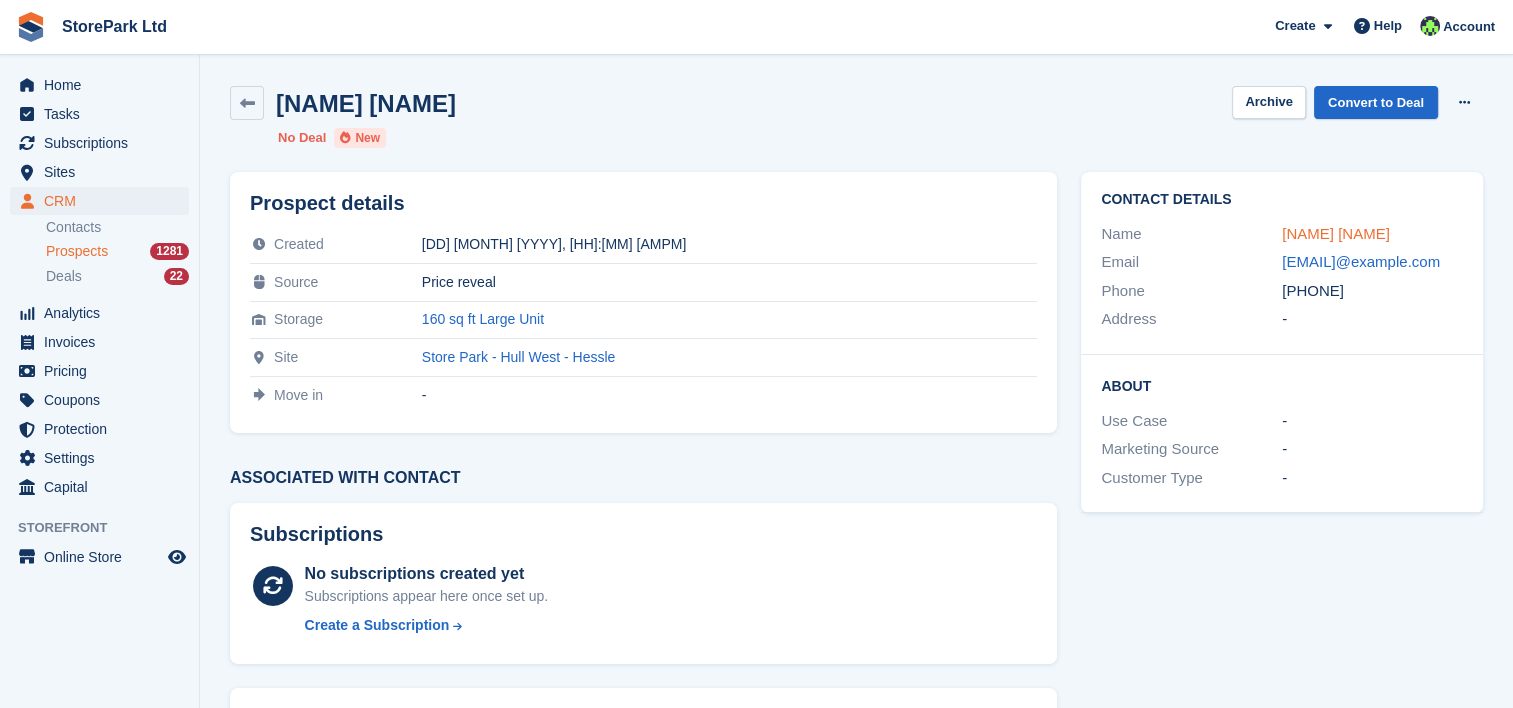 click on "[NAME] [NAME]" at bounding box center (1336, 233) 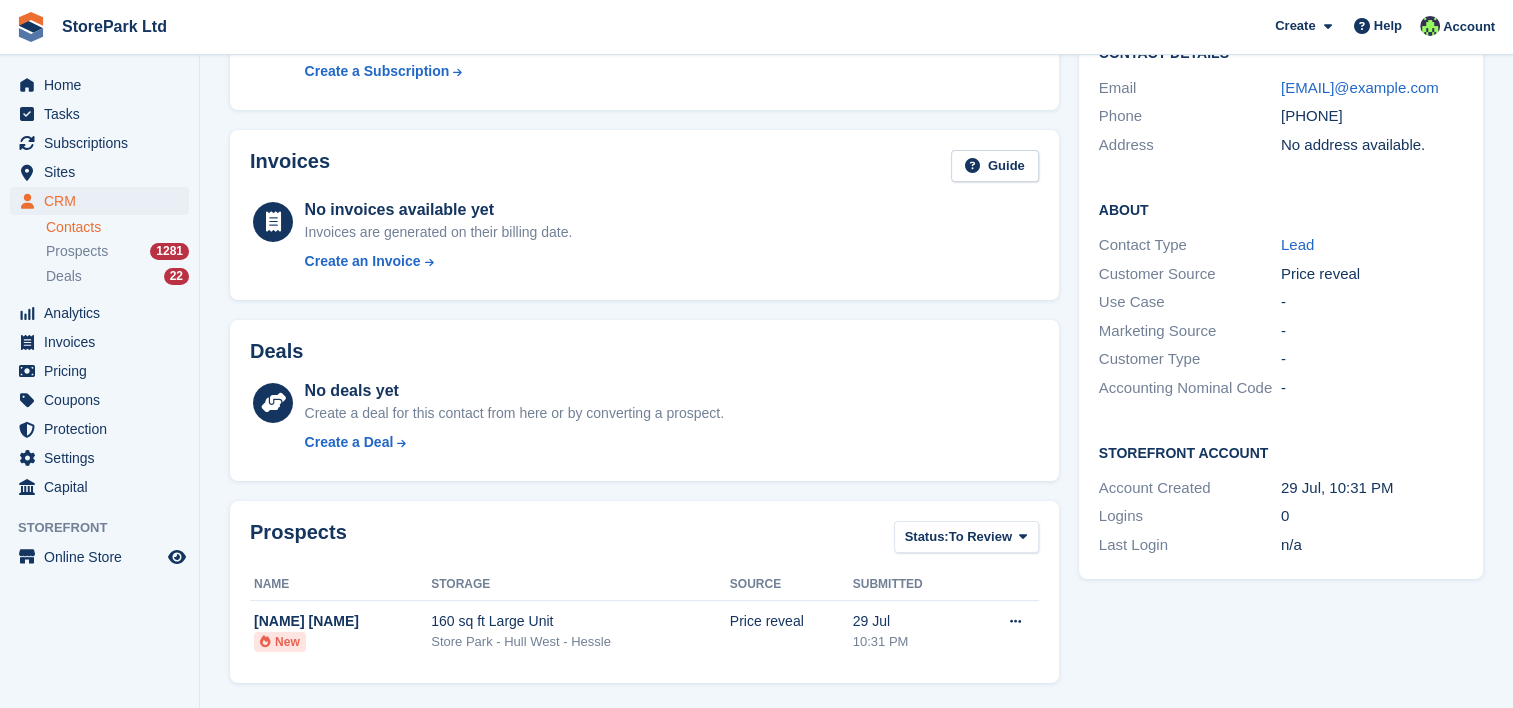 scroll, scrollTop: 0, scrollLeft: 0, axis: both 